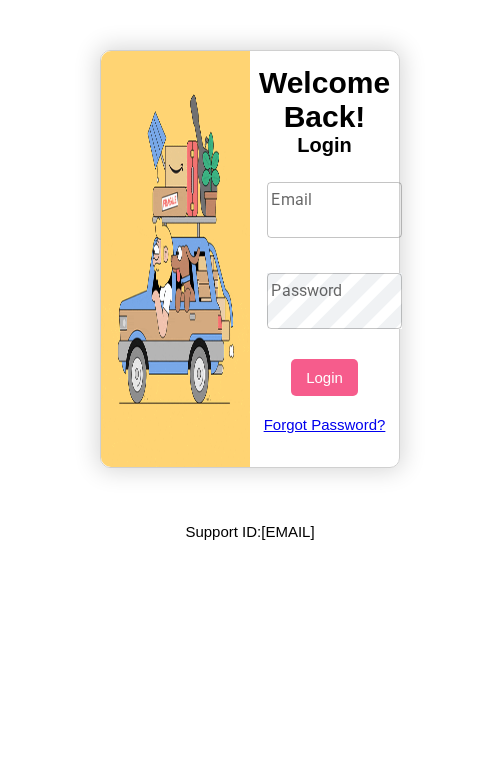 scroll, scrollTop: 0, scrollLeft: 0, axis: both 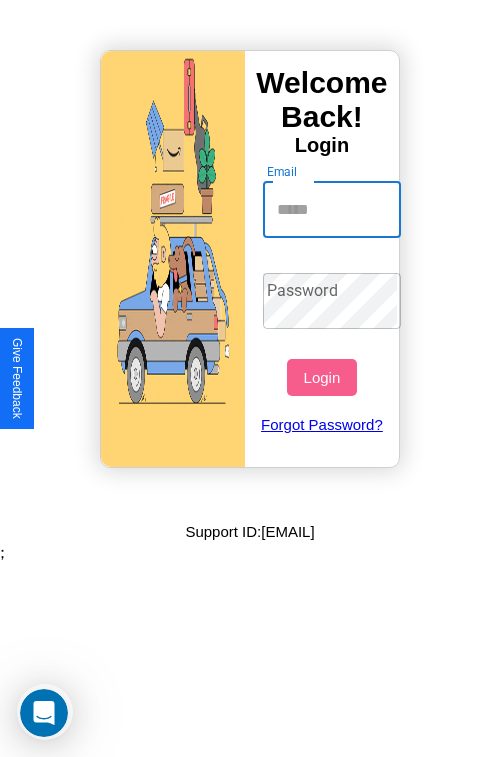 click on "Email" at bounding box center [332, 210] 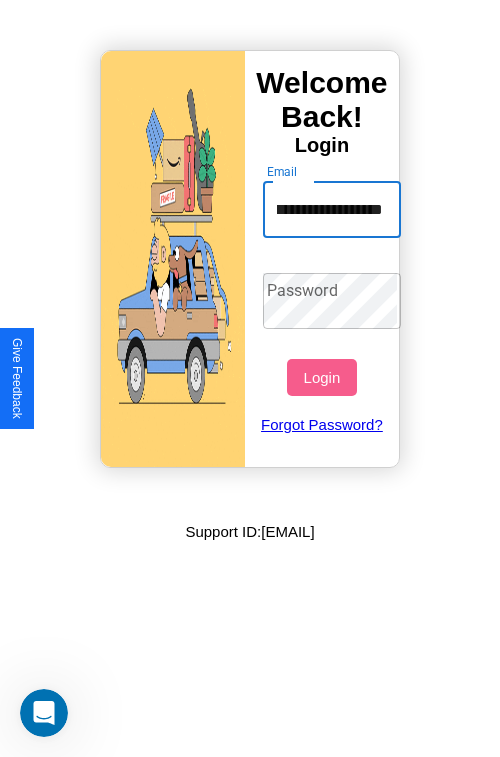 scroll, scrollTop: 0, scrollLeft: 46, axis: horizontal 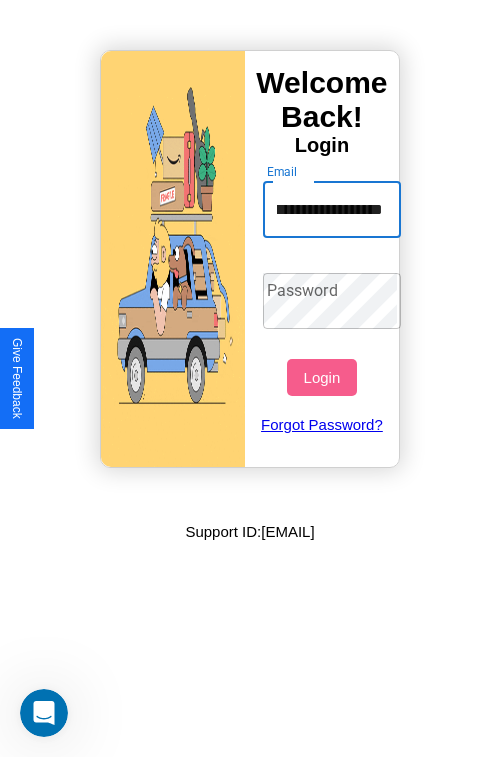 type on "**********" 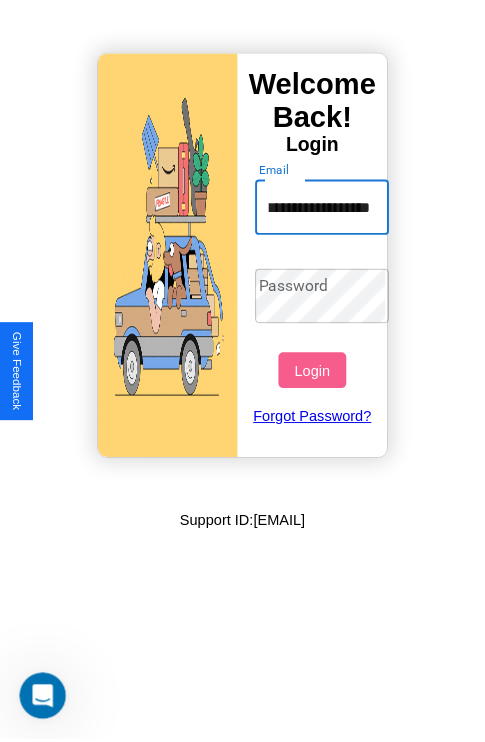 scroll, scrollTop: 0, scrollLeft: 0, axis: both 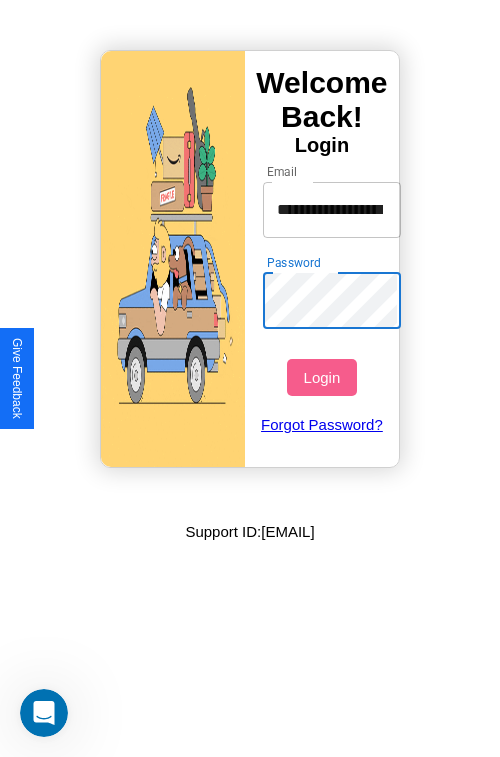 click on "Login" at bounding box center (321, 377) 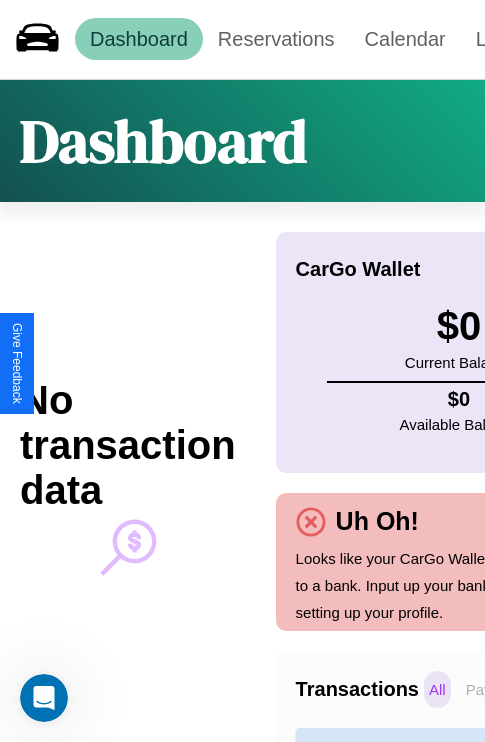 scroll, scrollTop: 0, scrollLeft: 0, axis: both 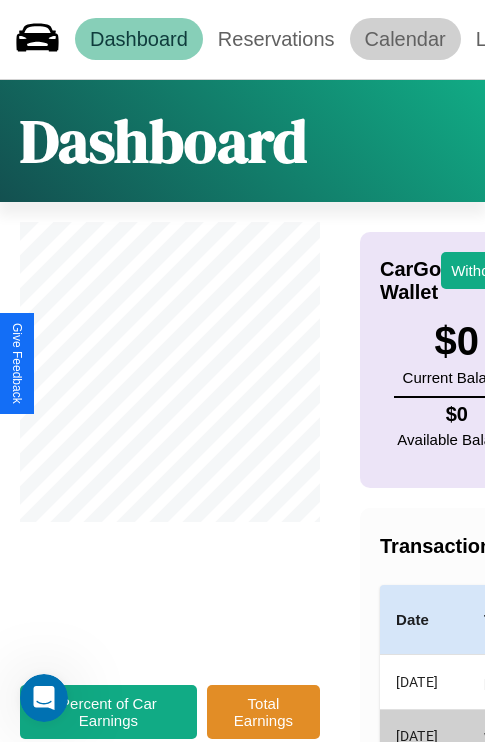 click on "Calendar" at bounding box center (405, 39) 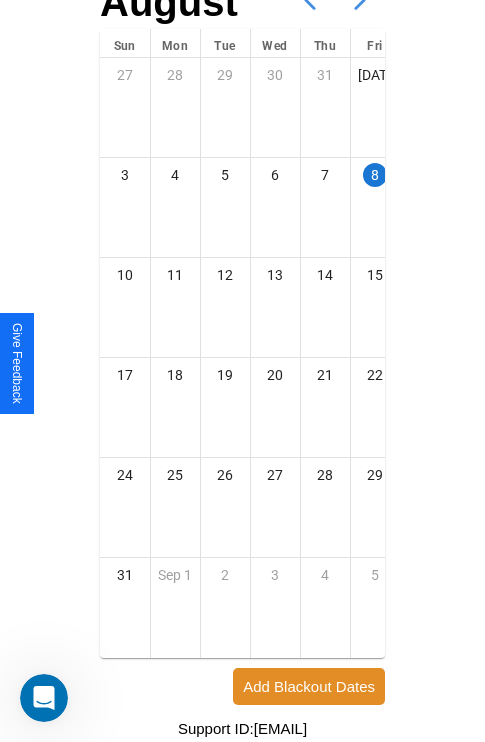 scroll, scrollTop: 242, scrollLeft: 0, axis: vertical 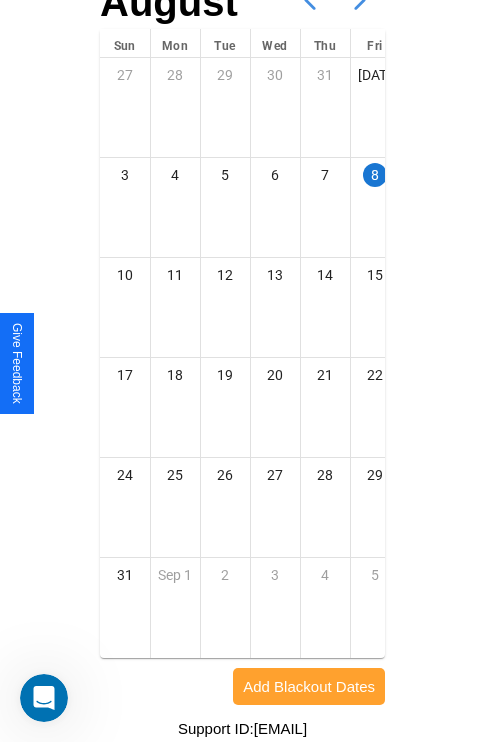 click on "Add Blackout Dates" at bounding box center [309, 686] 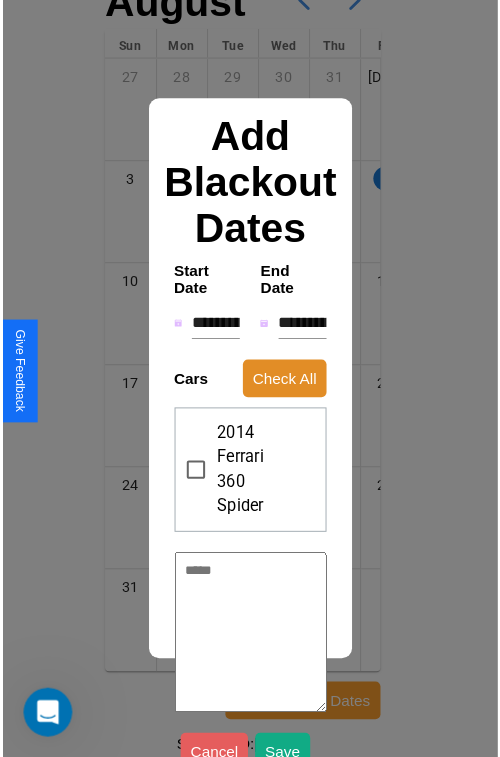 scroll, scrollTop: 227, scrollLeft: 0, axis: vertical 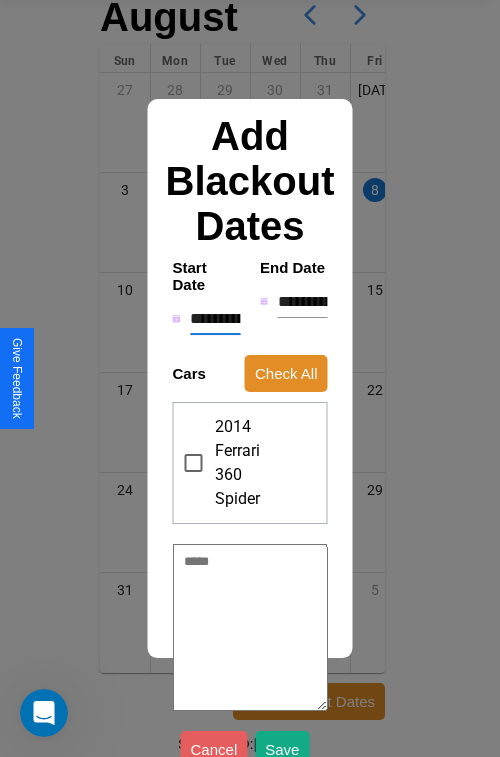 click on "**********" at bounding box center (215, 319) 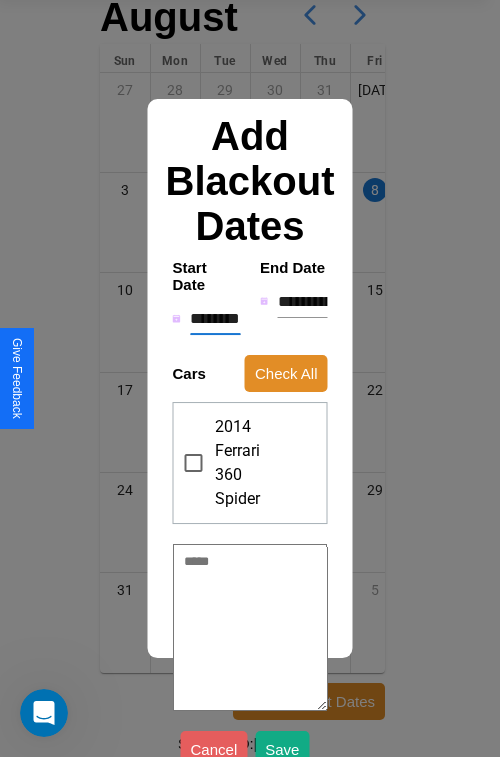 type on "*" 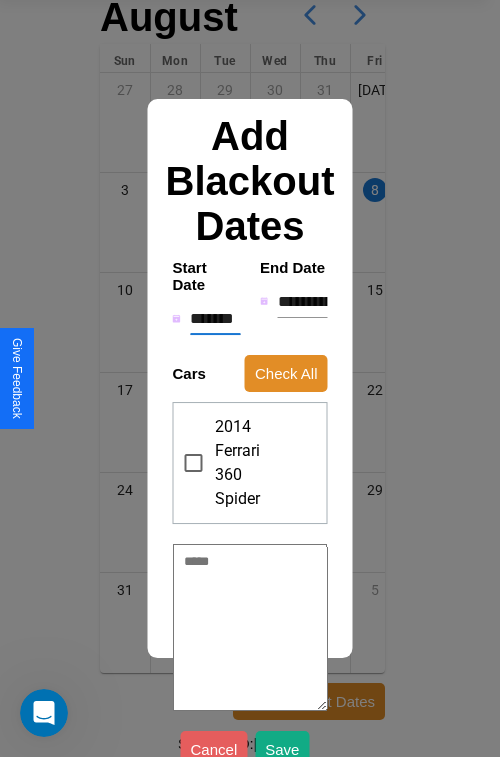 type on "*" 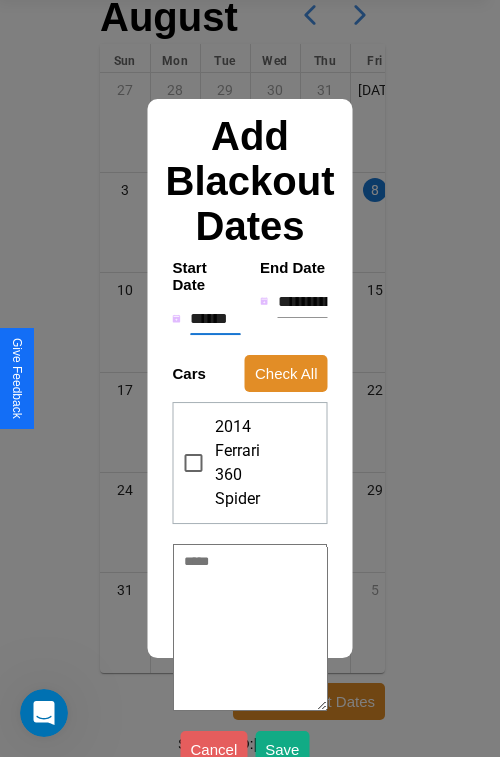 type on "*" 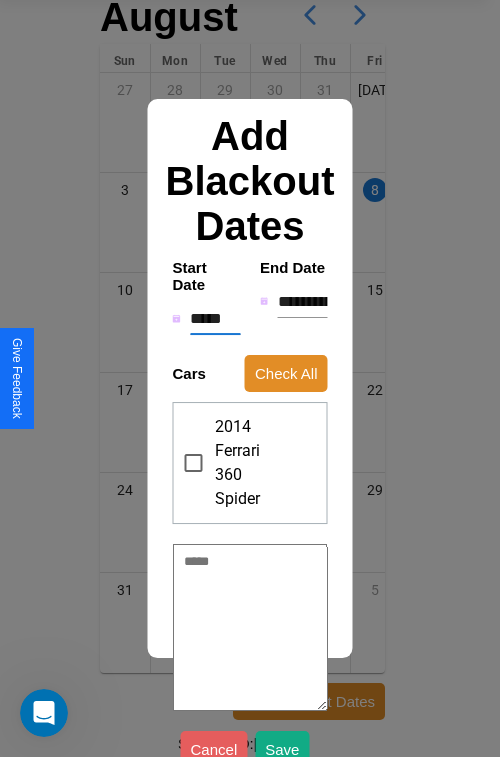 type on "*" 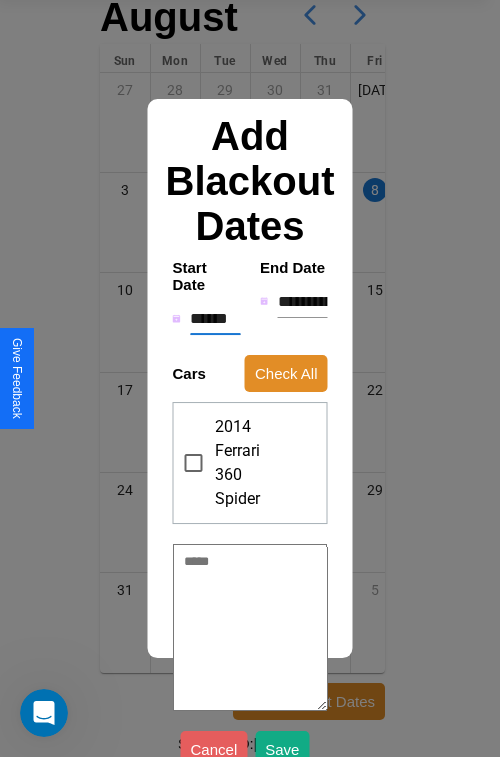 type on "*" 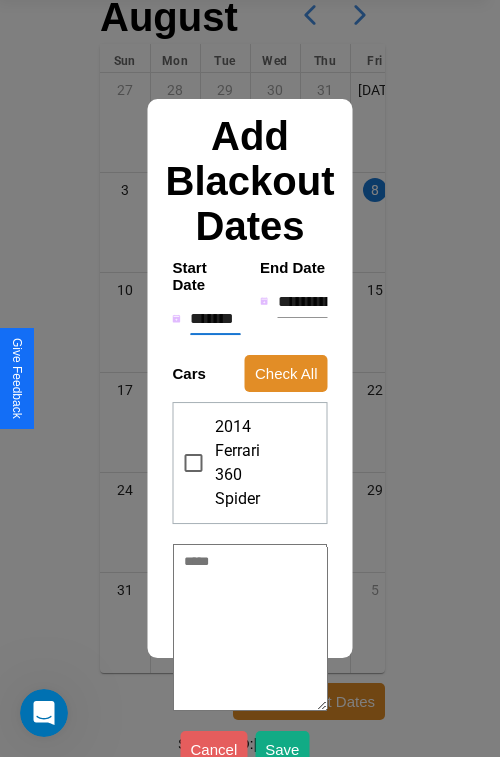 type on "*" 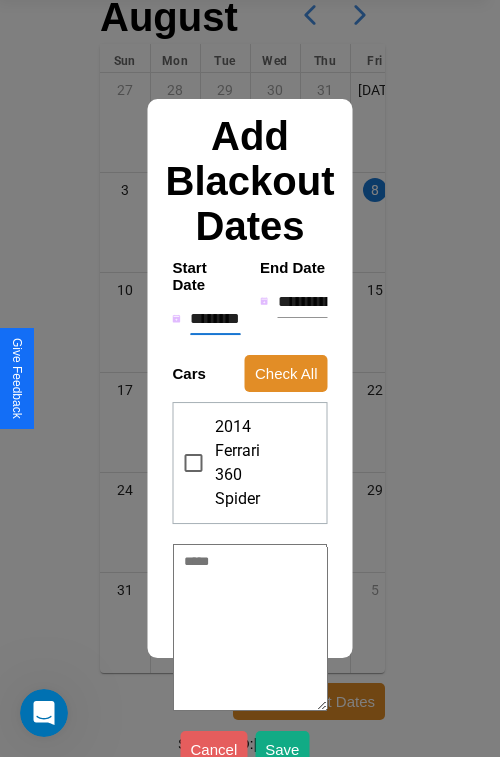 type on "*" 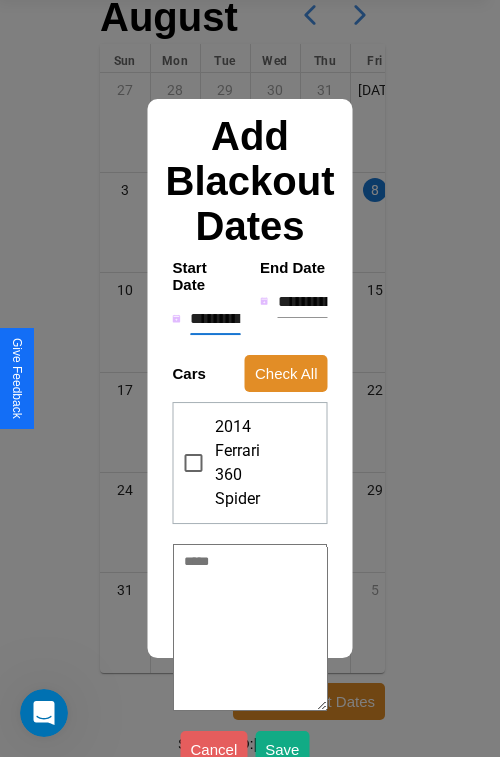 type on "*" 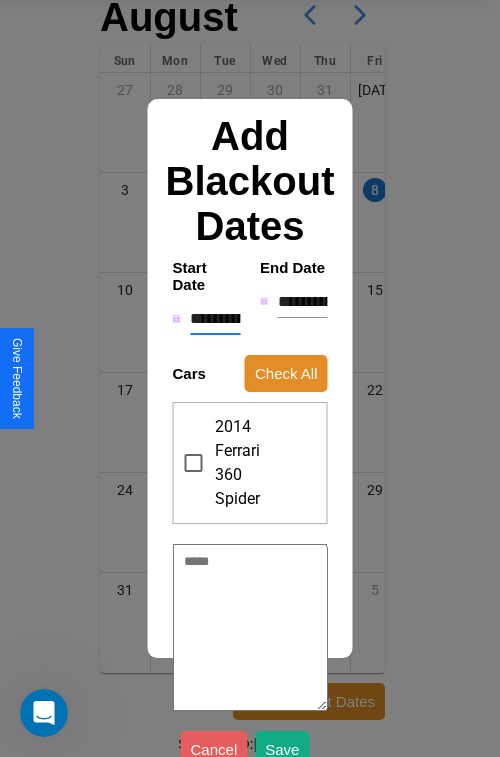 type on "*" 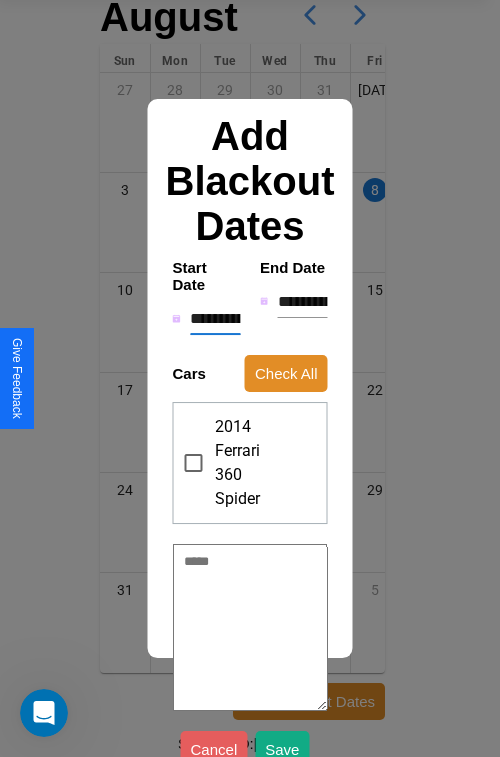 type on "*" 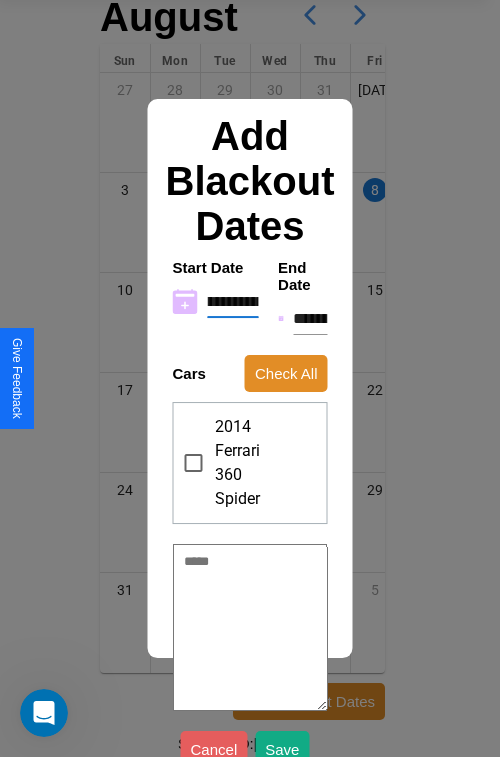 type on "**********" 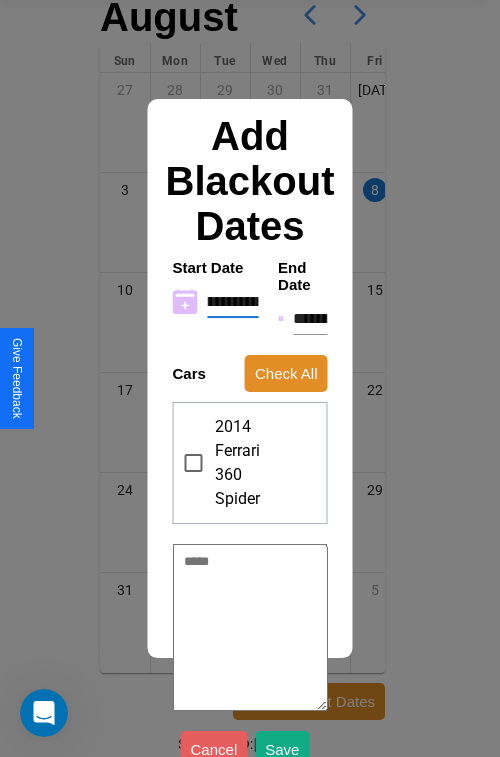 type on "*" 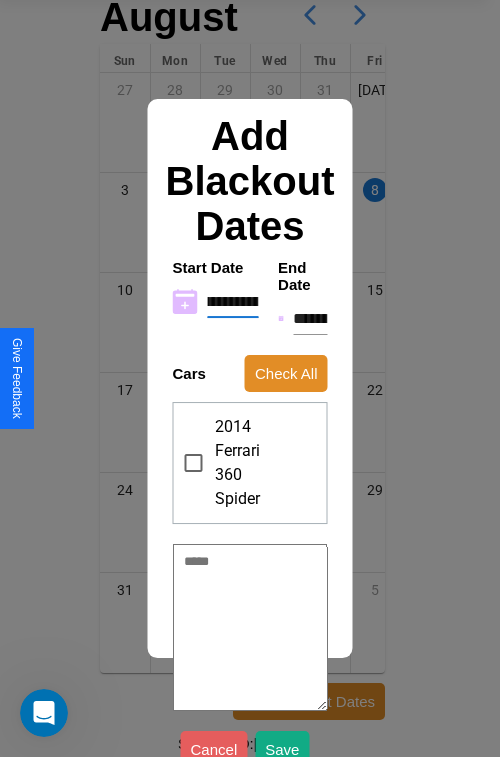 type on "**********" 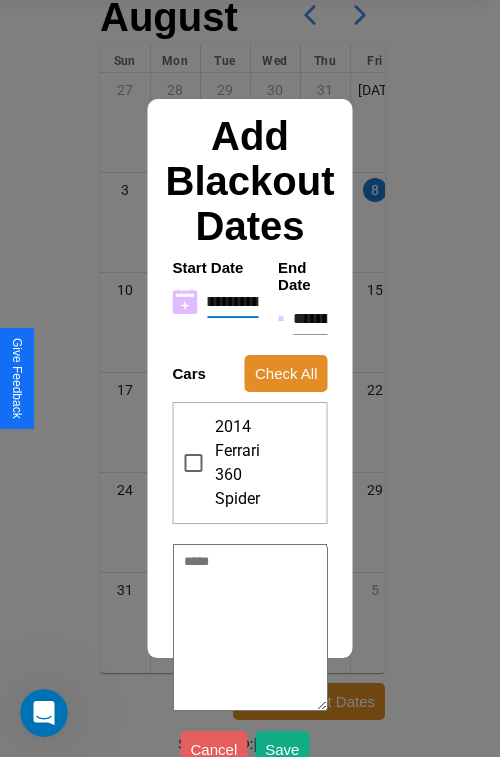 type on "*" 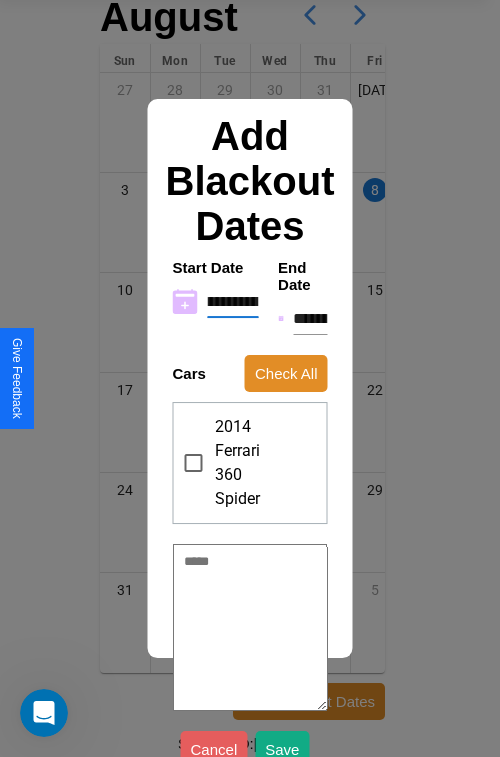 type on "**********" 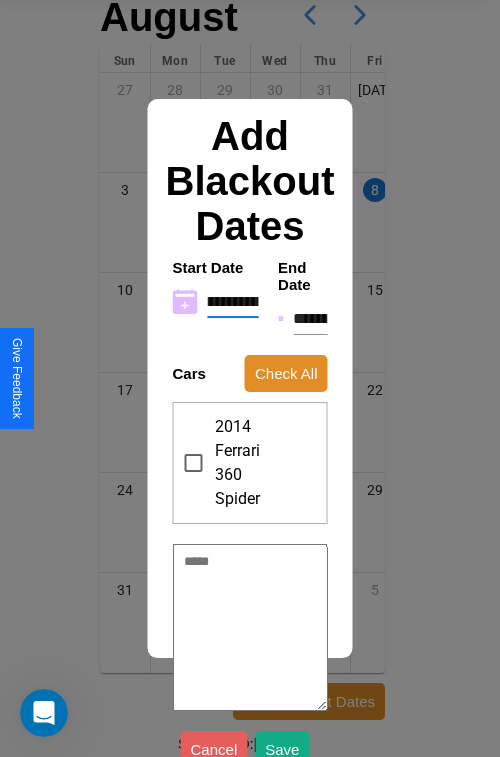 type on "*" 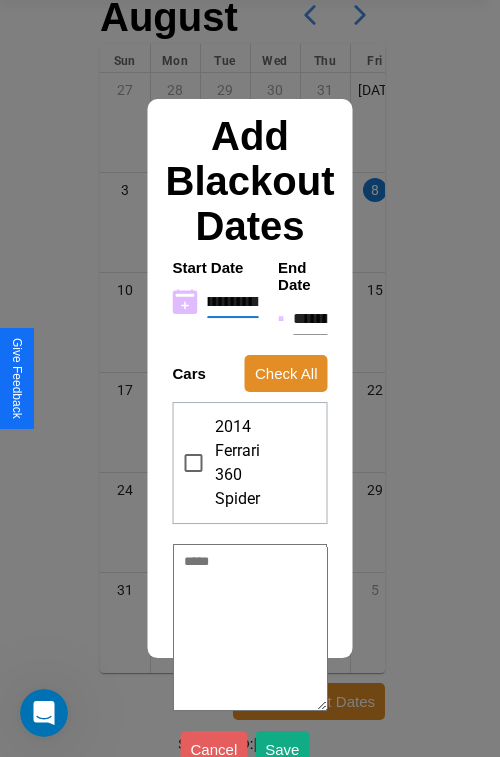 type on "**********" 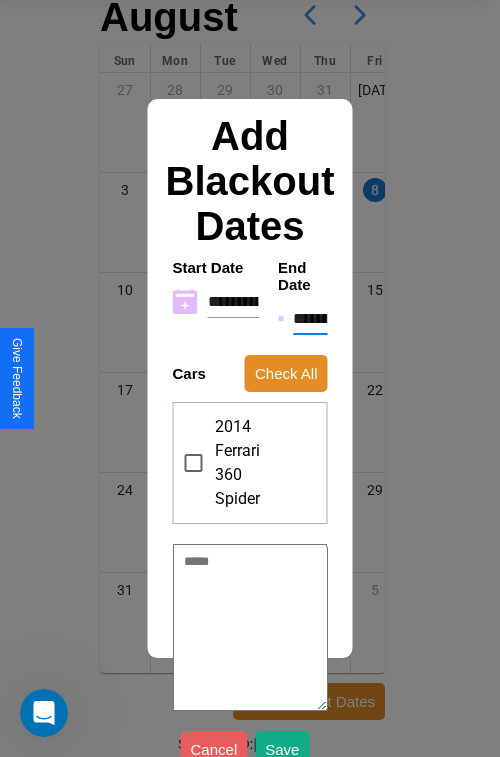 click on "**********" at bounding box center (310, 319) 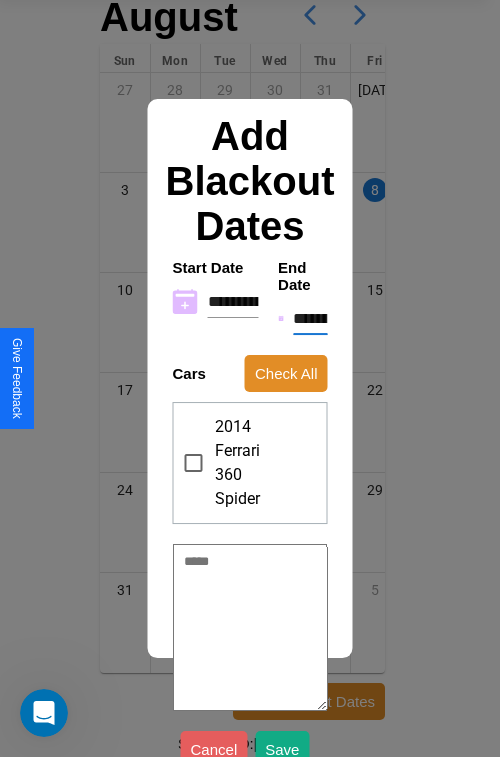 type on "*" 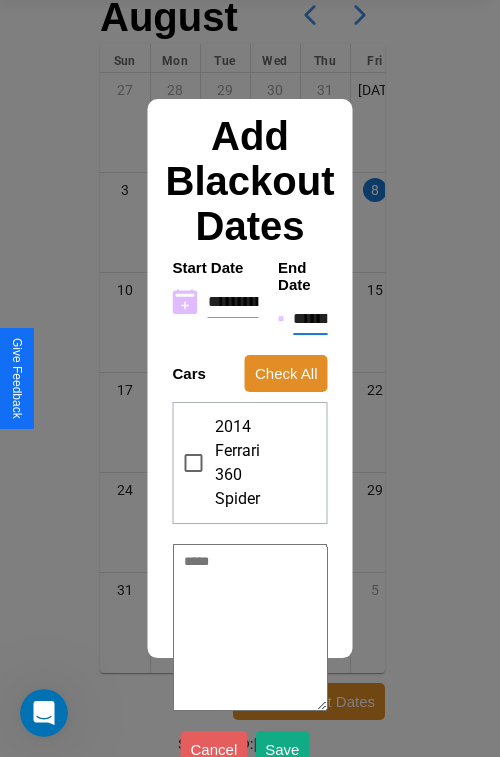 type on "*" 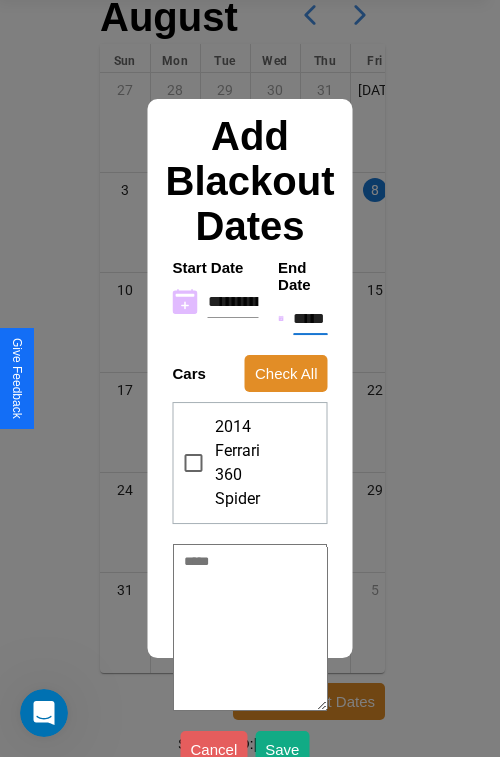 type on "*" 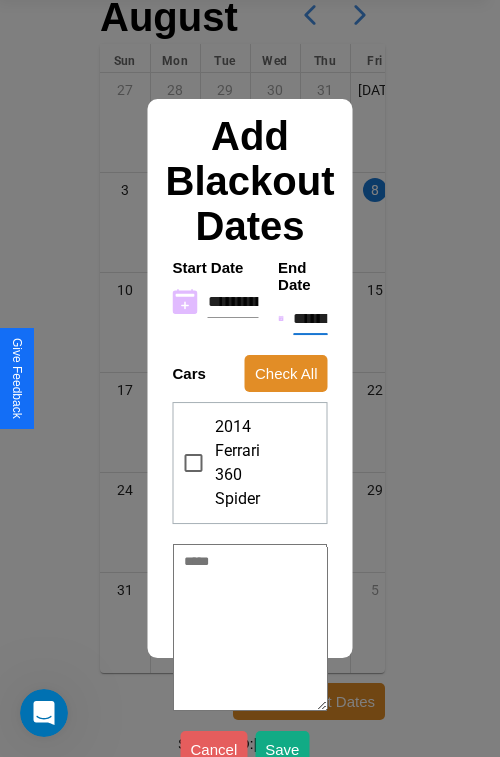 type on "*" 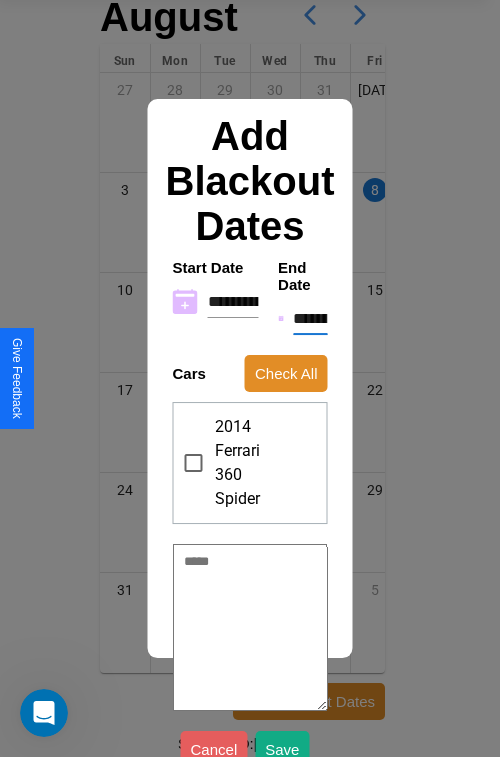 type on "*" 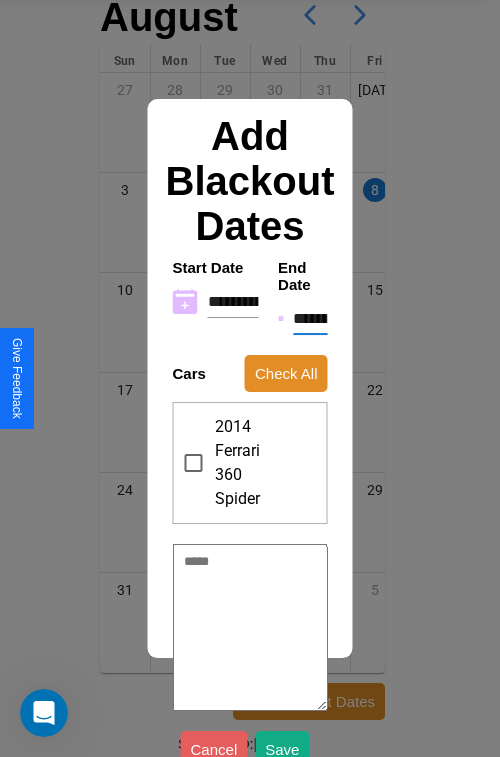 type on "*" 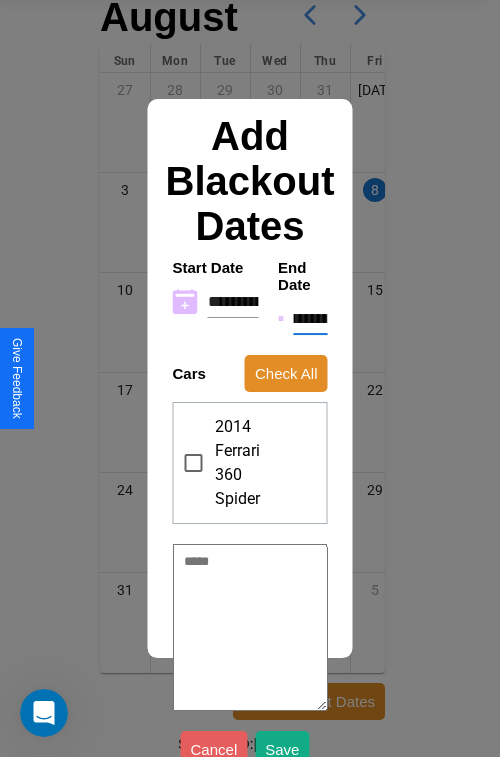 type on "**********" 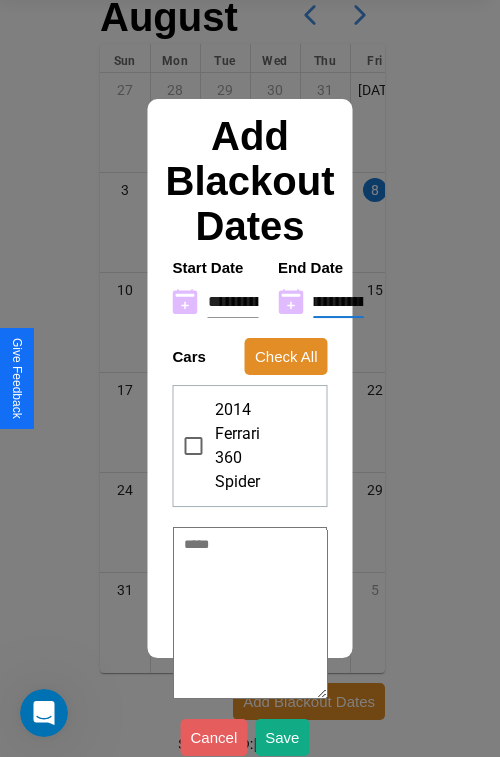 type on "**********" 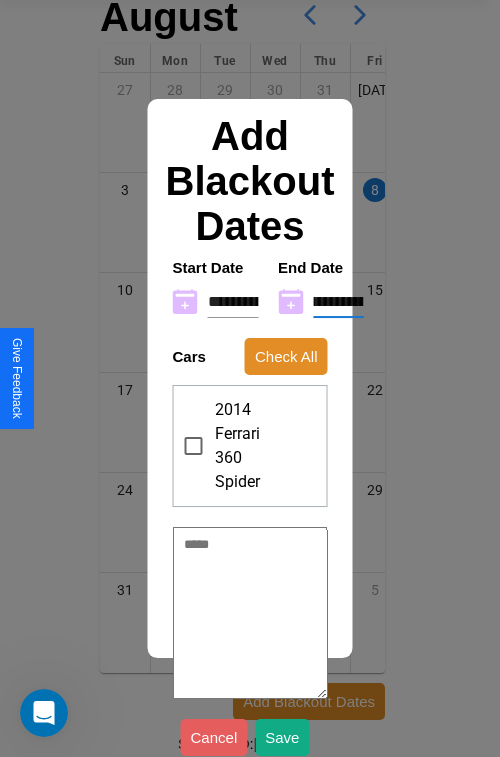 type on "*" 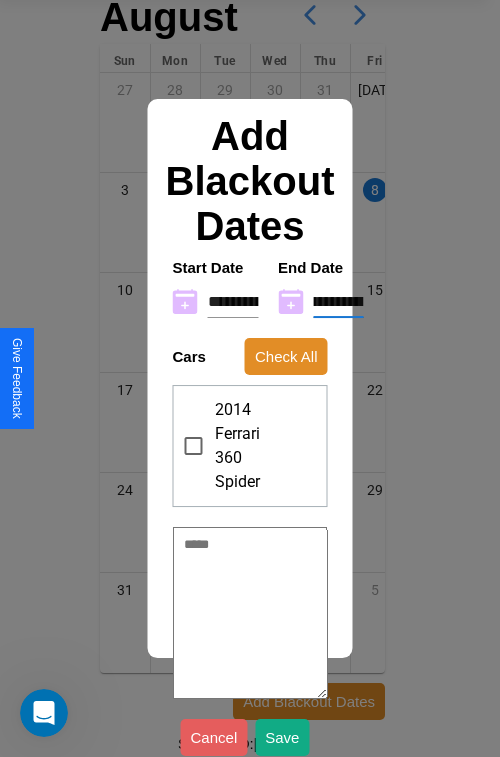 type on "**********" 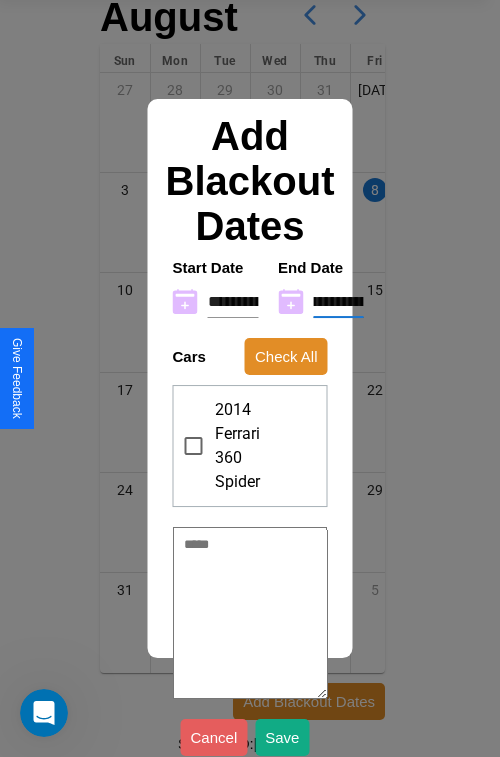 type on "*" 